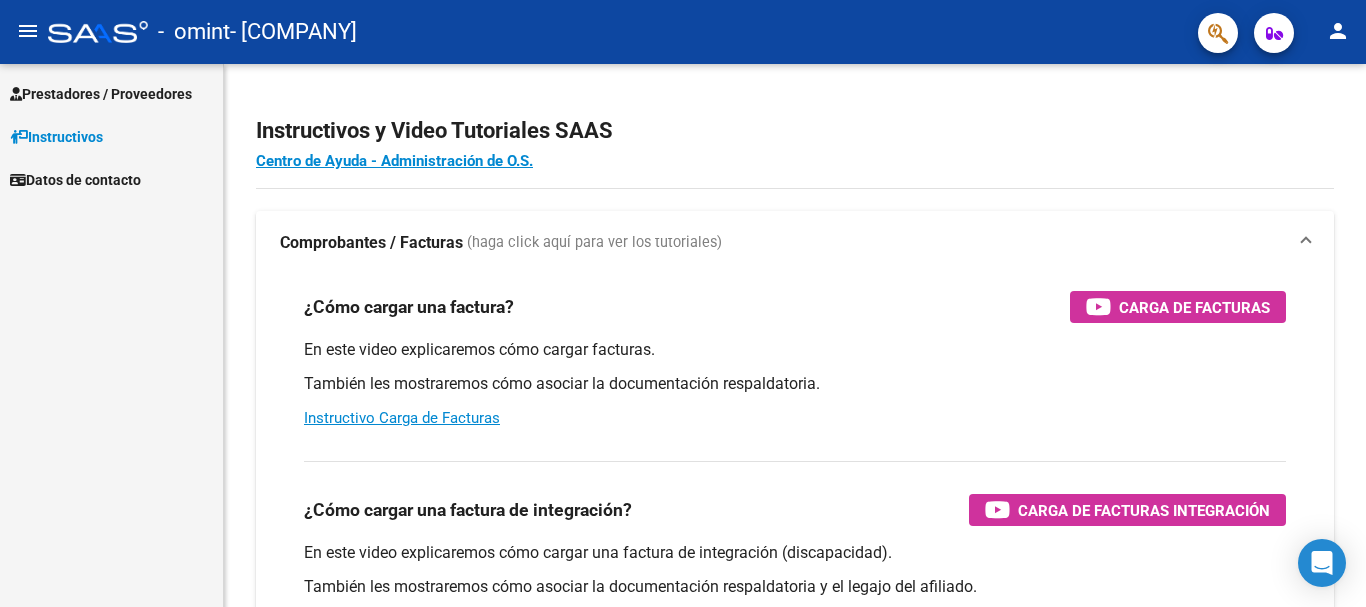 scroll, scrollTop: 0, scrollLeft: 0, axis: both 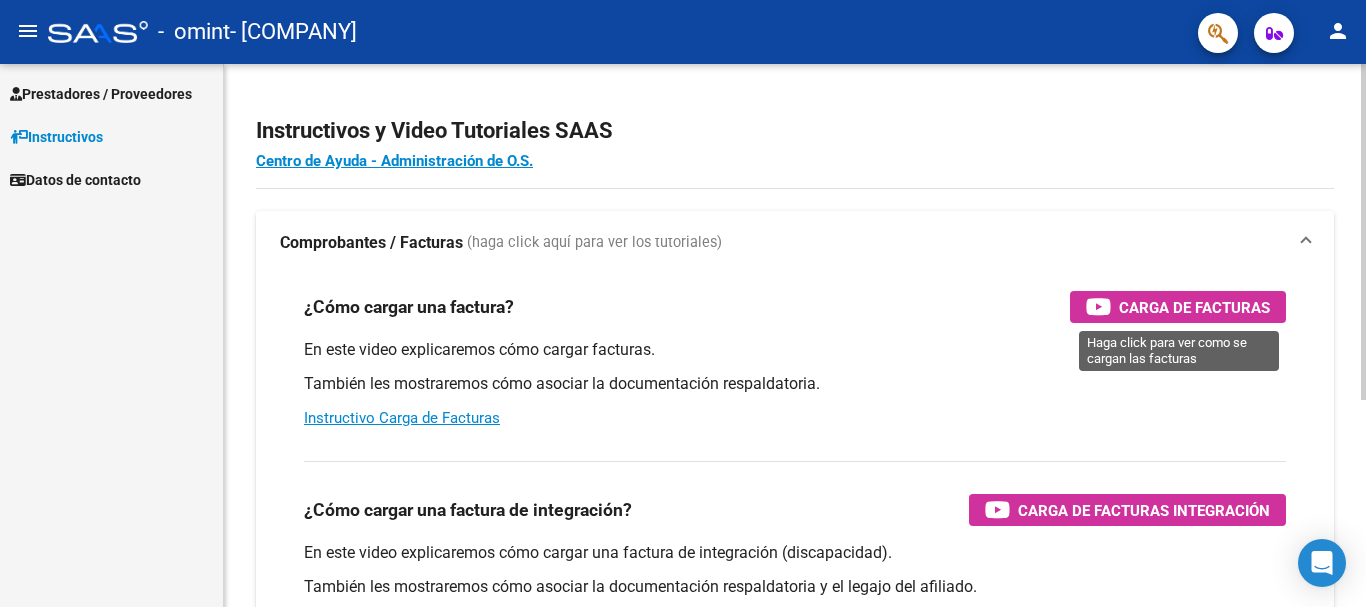 click on "Carga de Facturas" at bounding box center [1194, 307] 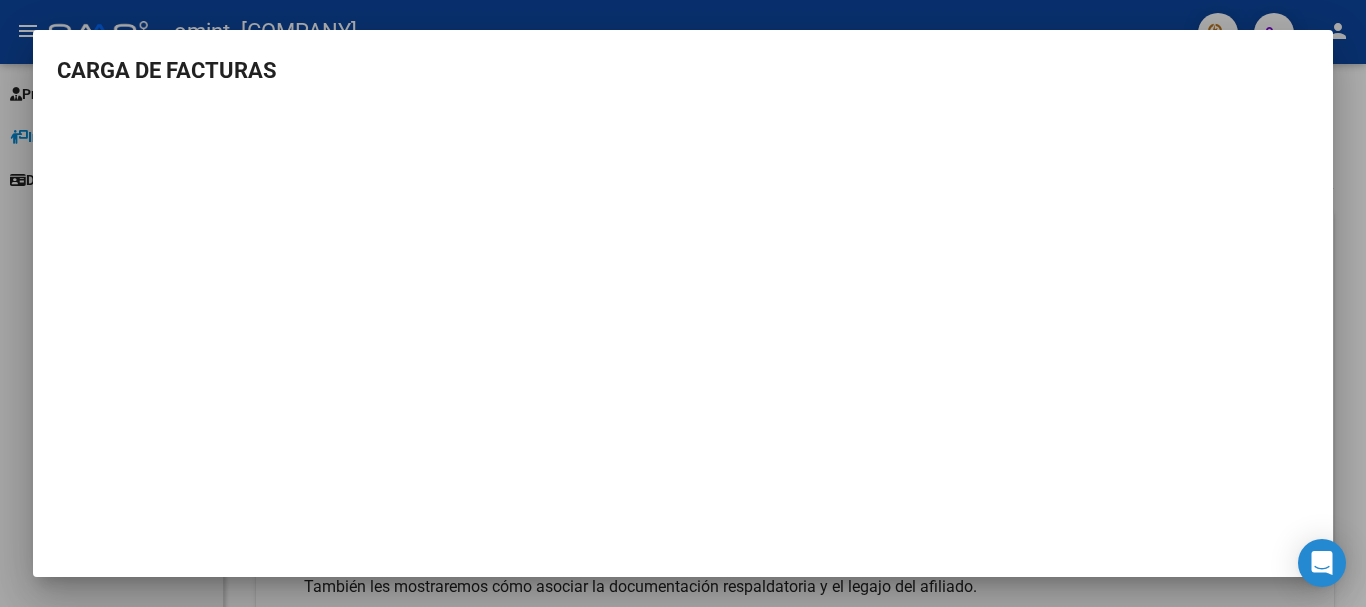 click at bounding box center [683, 303] 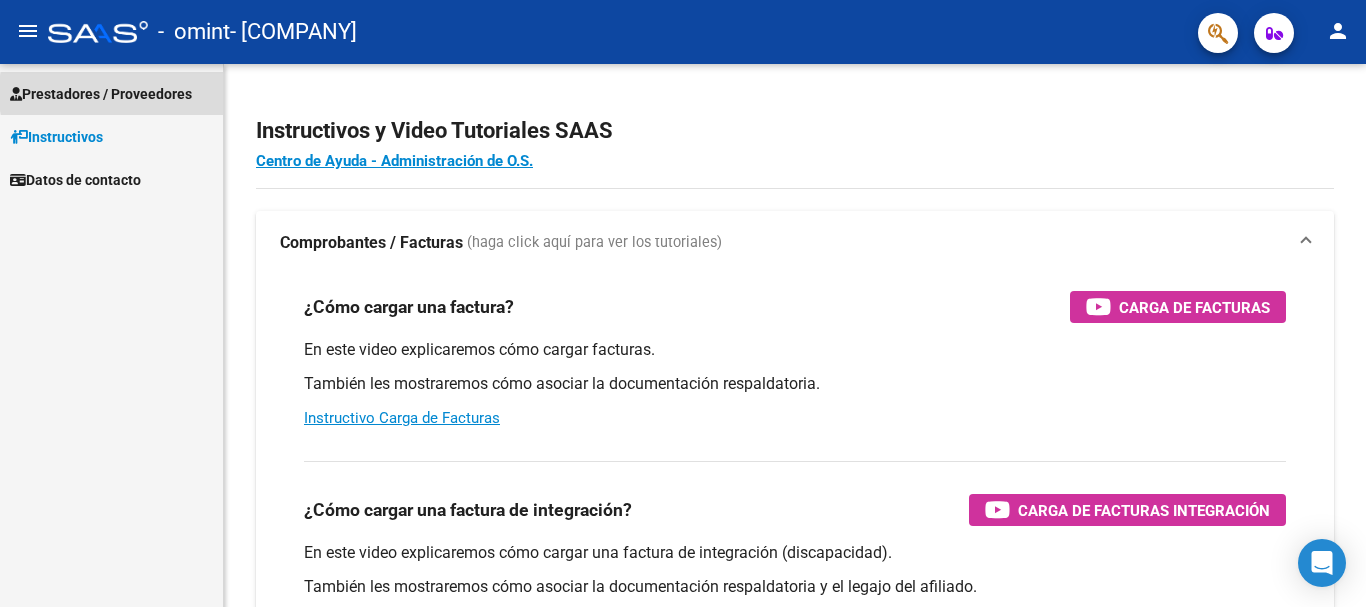 click on "Prestadores / Proveedores" at bounding box center [101, 94] 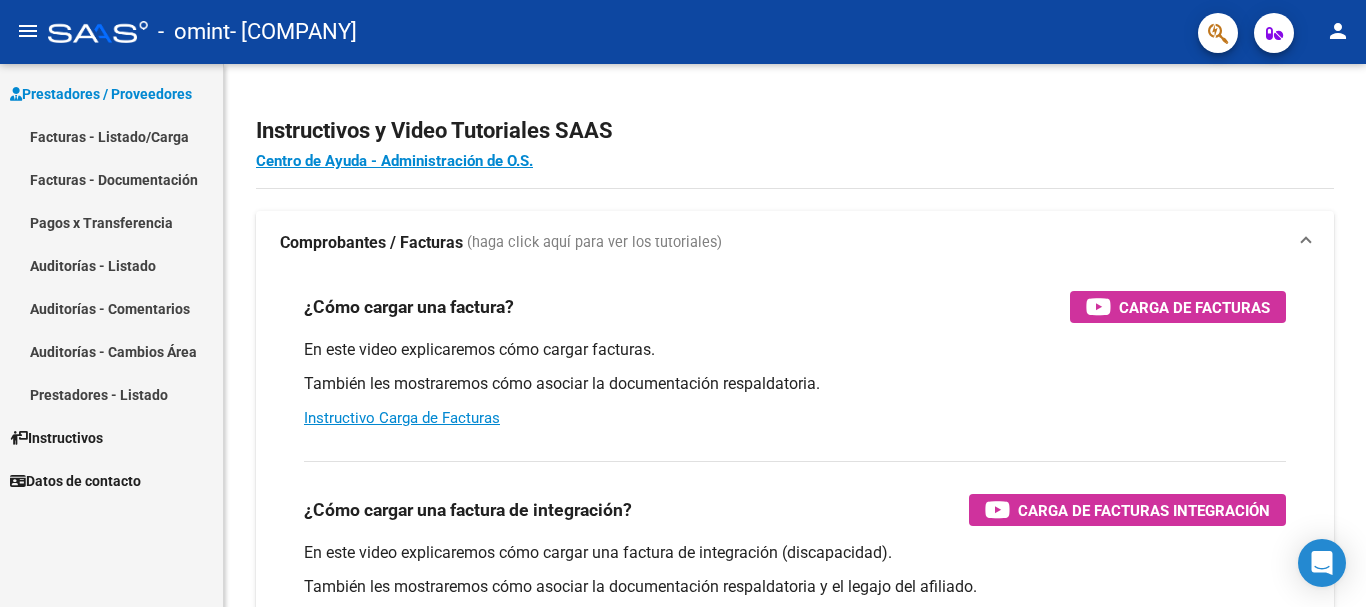 click on "Prestadores / Proveedores Facturas - Listado/Carga Facturas - Documentación Pagos x Transferencia Auditorías - Listado Auditorías - Comentarios Auditorías - Cambios Área Prestadores - Listado    Instructivos    Datos de contacto" at bounding box center (111, 335) 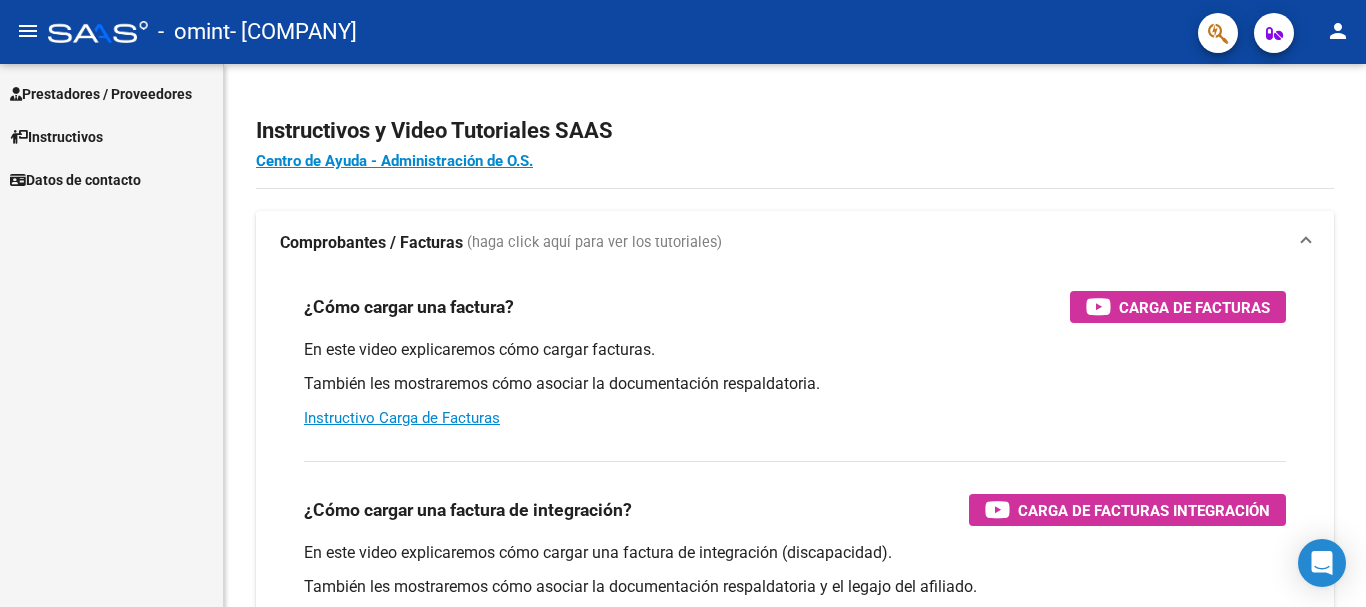 click on "Prestadores / Proveedores" at bounding box center (101, 94) 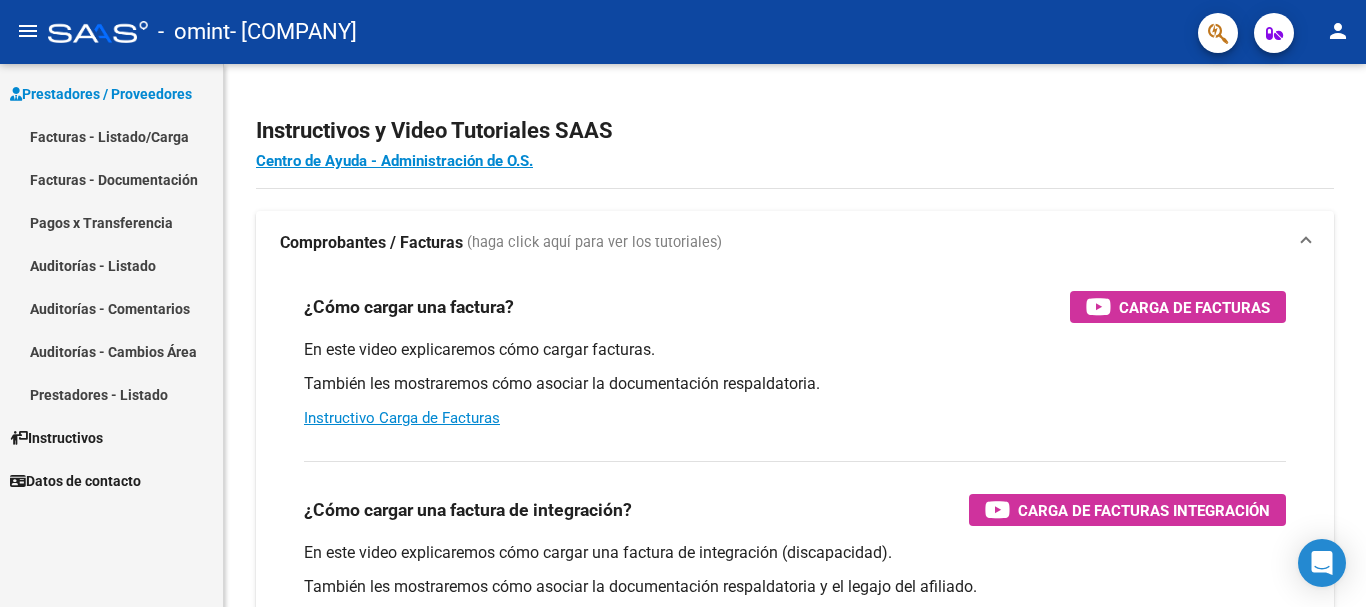 click on "Facturas - Listado/Carga" at bounding box center [111, 136] 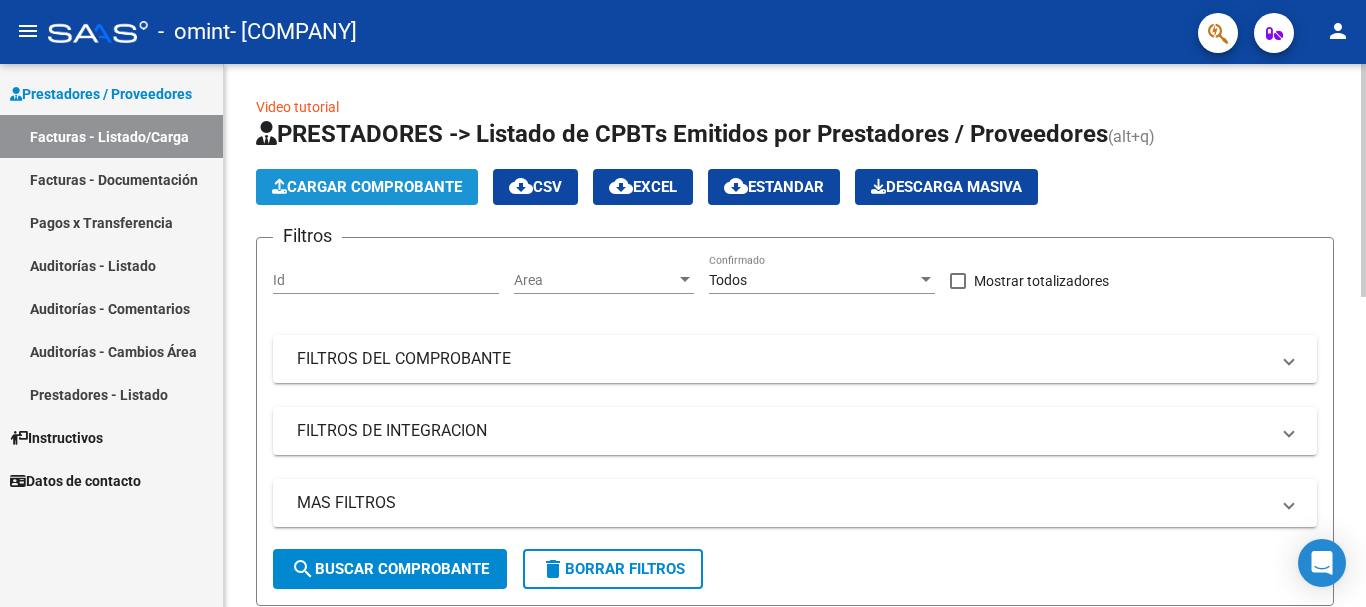 click on "Cargar Comprobante" 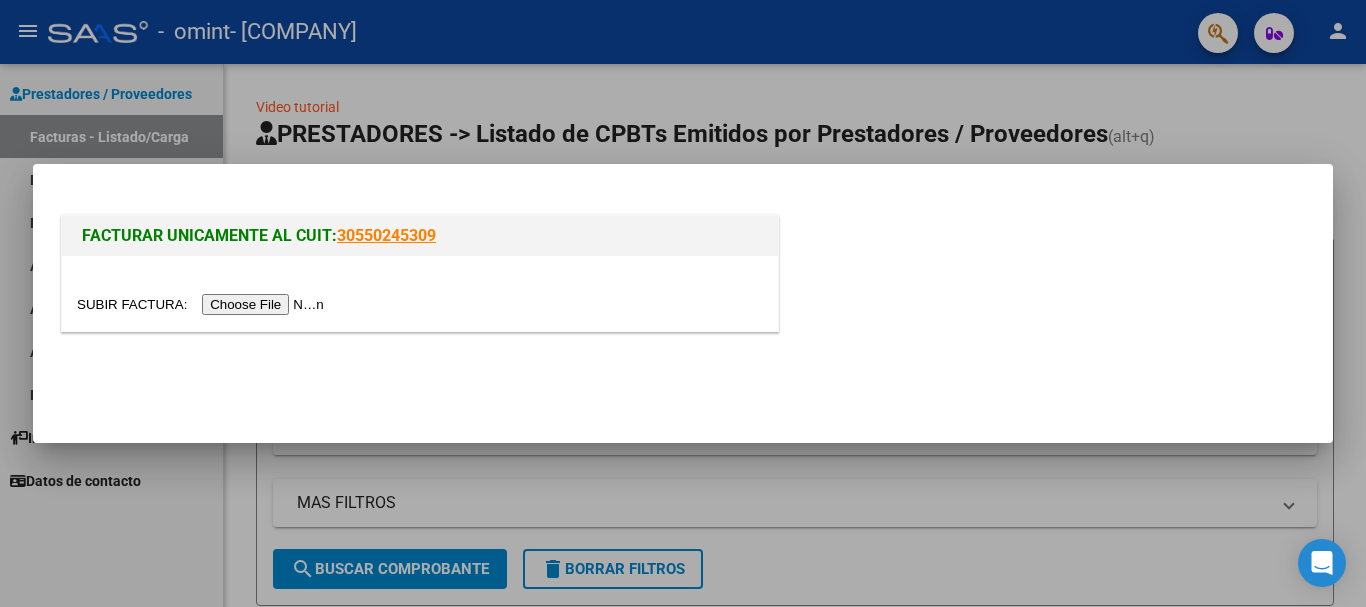 click at bounding box center (203, 304) 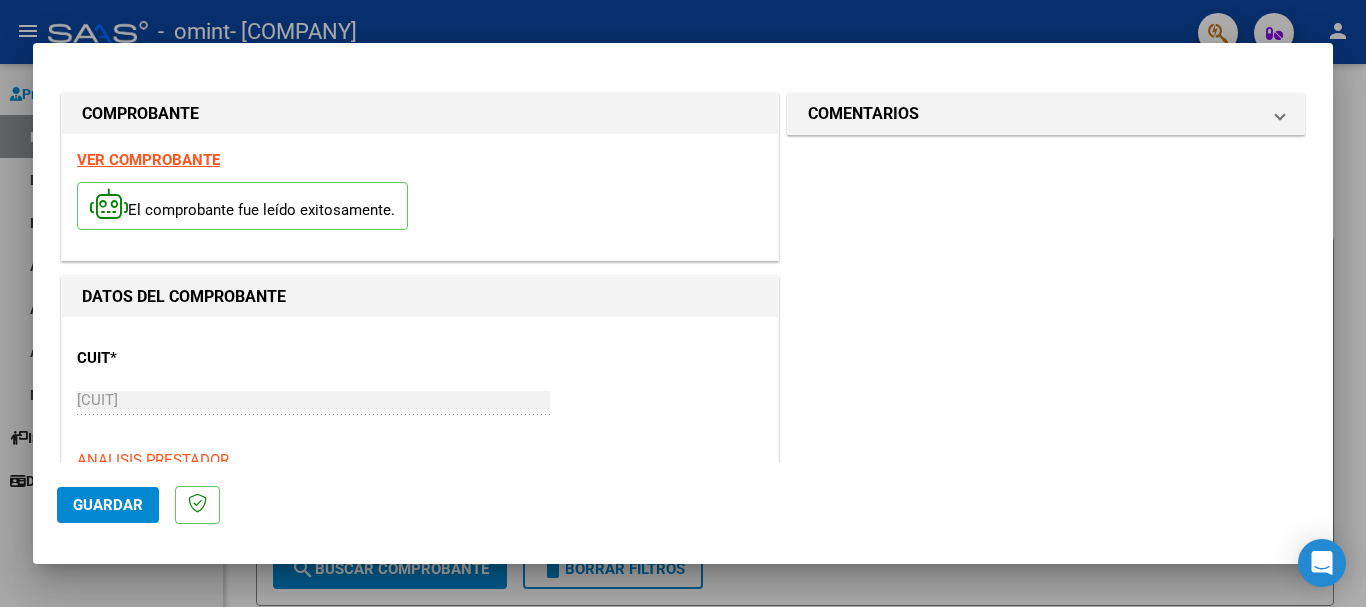 click on "CUIT  *   [CUIT] Ingresar CUIT  ANALISIS PRESTADOR" at bounding box center (420, 401) 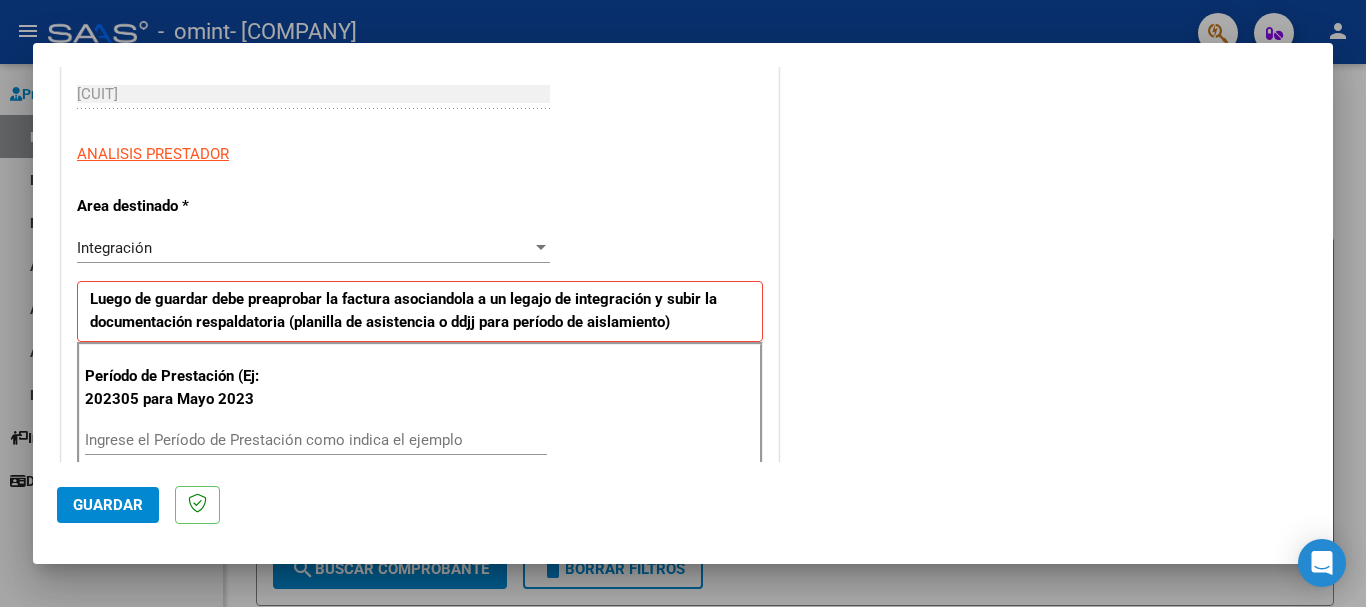 scroll, scrollTop: 400, scrollLeft: 0, axis: vertical 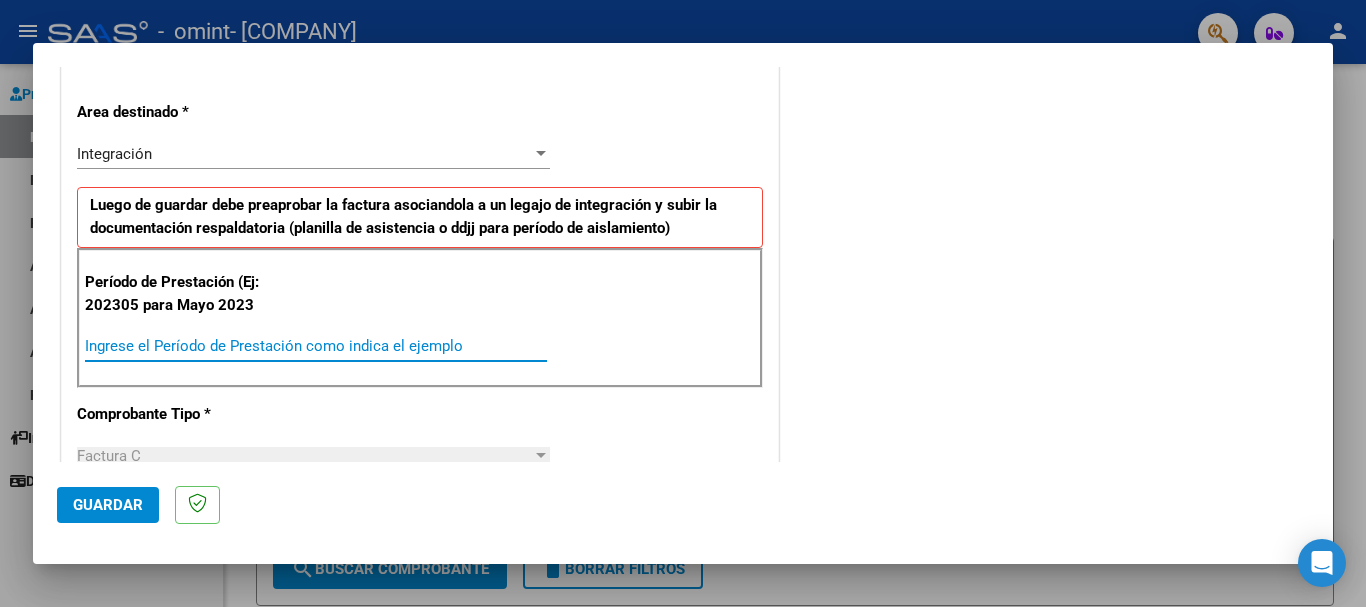 click on "Ingrese el Período de Prestación como indica el ejemplo" at bounding box center (316, 346) 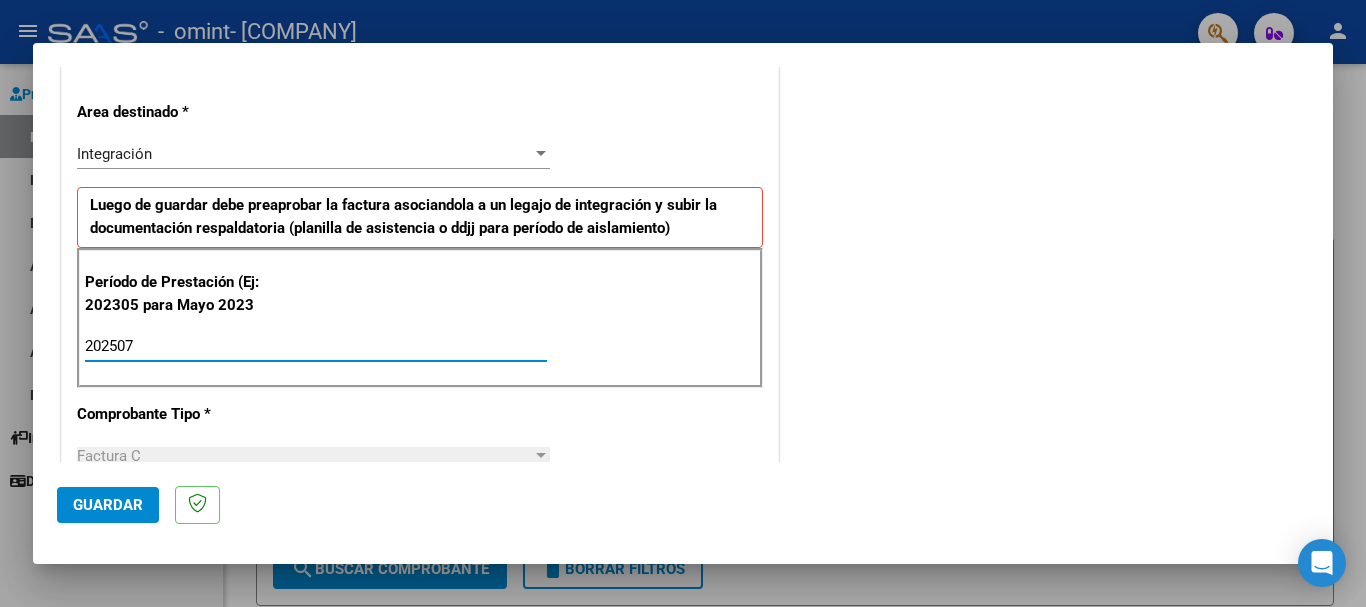 type on "202507" 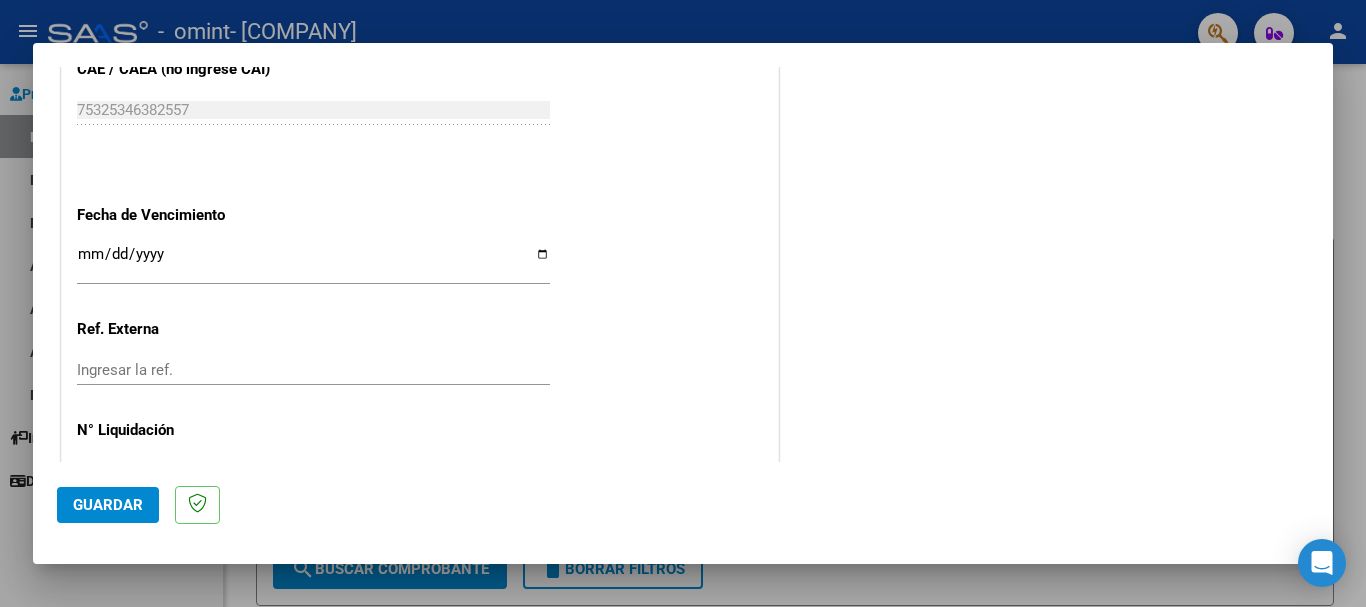 scroll, scrollTop: 1327, scrollLeft: 0, axis: vertical 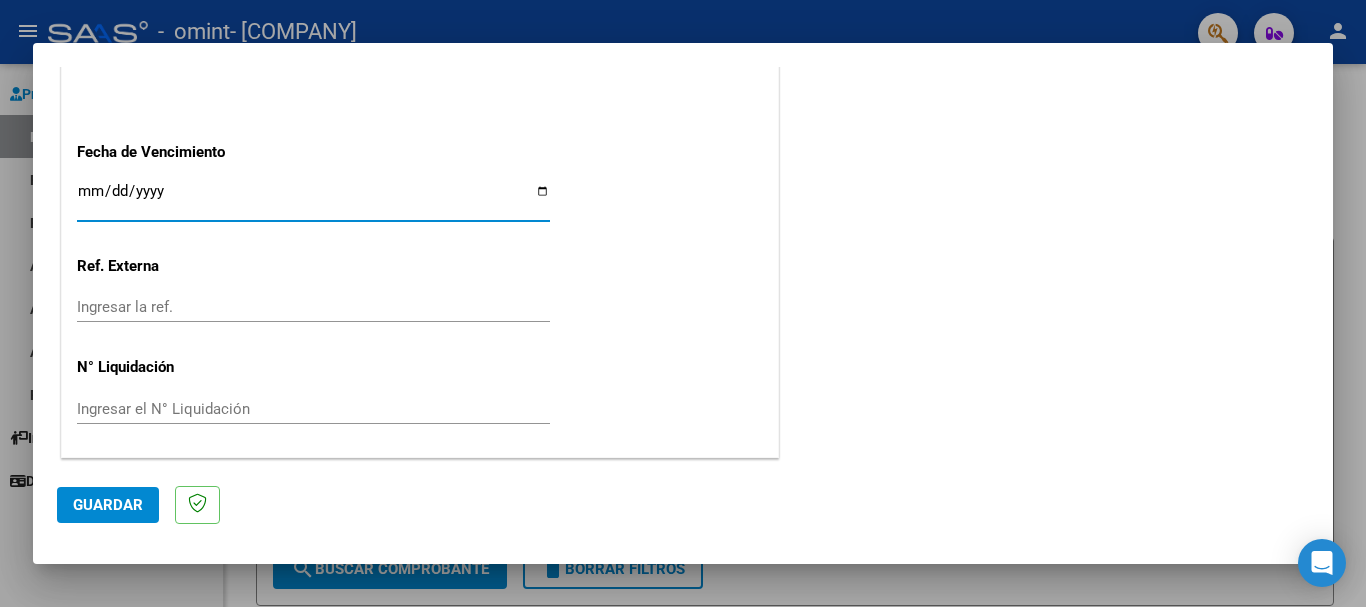 click on "Ingresar la fecha" at bounding box center (313, 199) 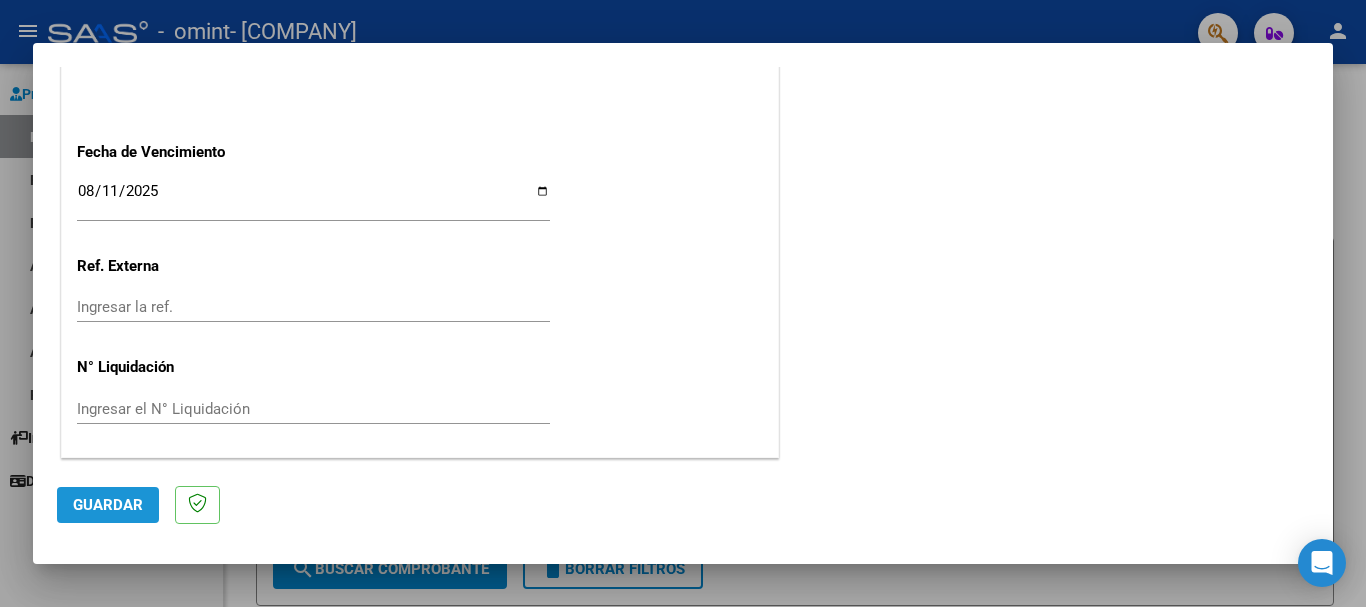 click on "Guardar" 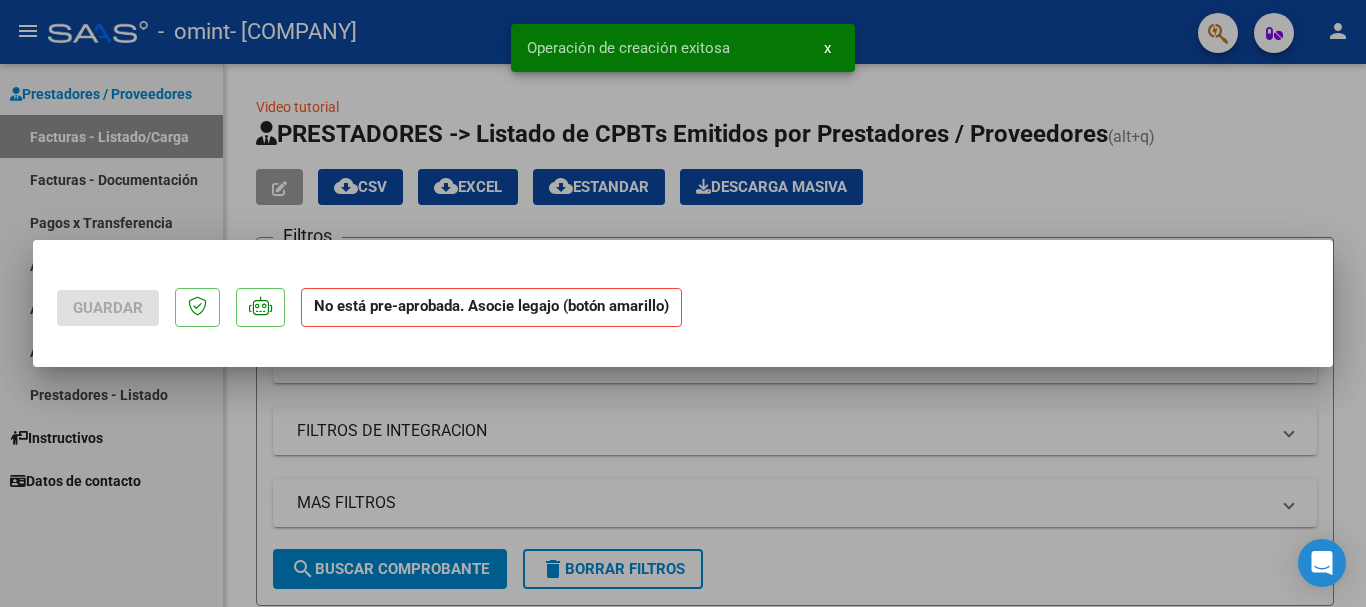 scroll, scrollTop: 0, scrollLeft: 0, axis: both 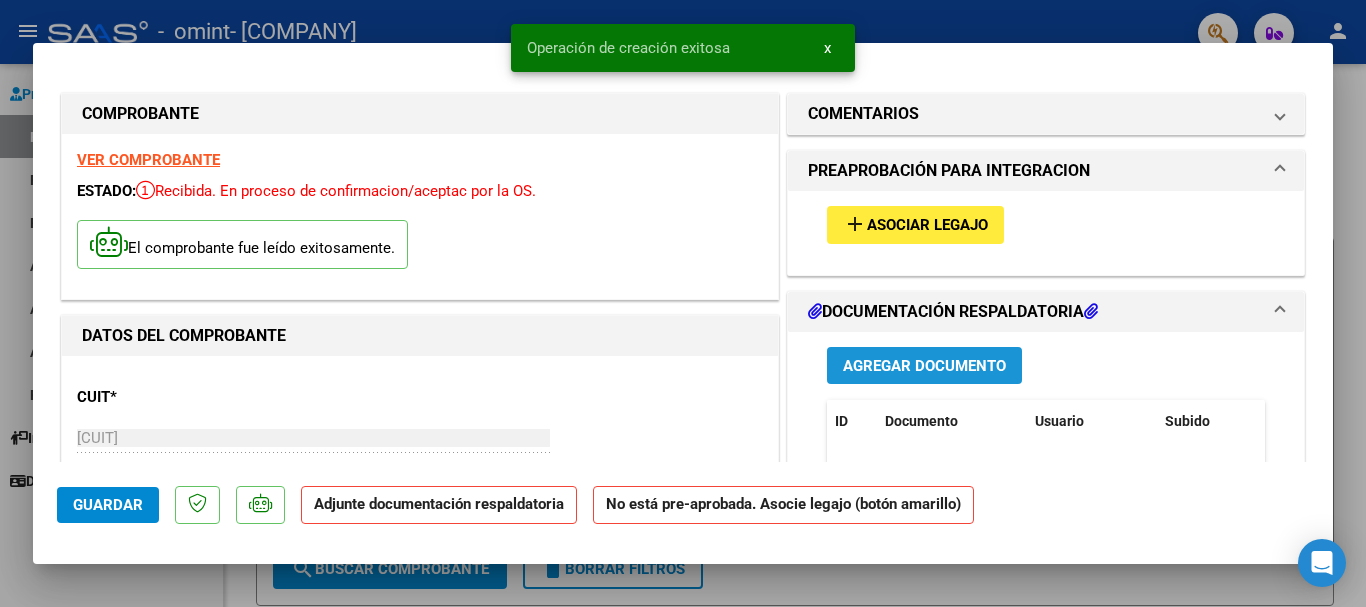click on "Agregar Documento" at bounding box center [924, 366] 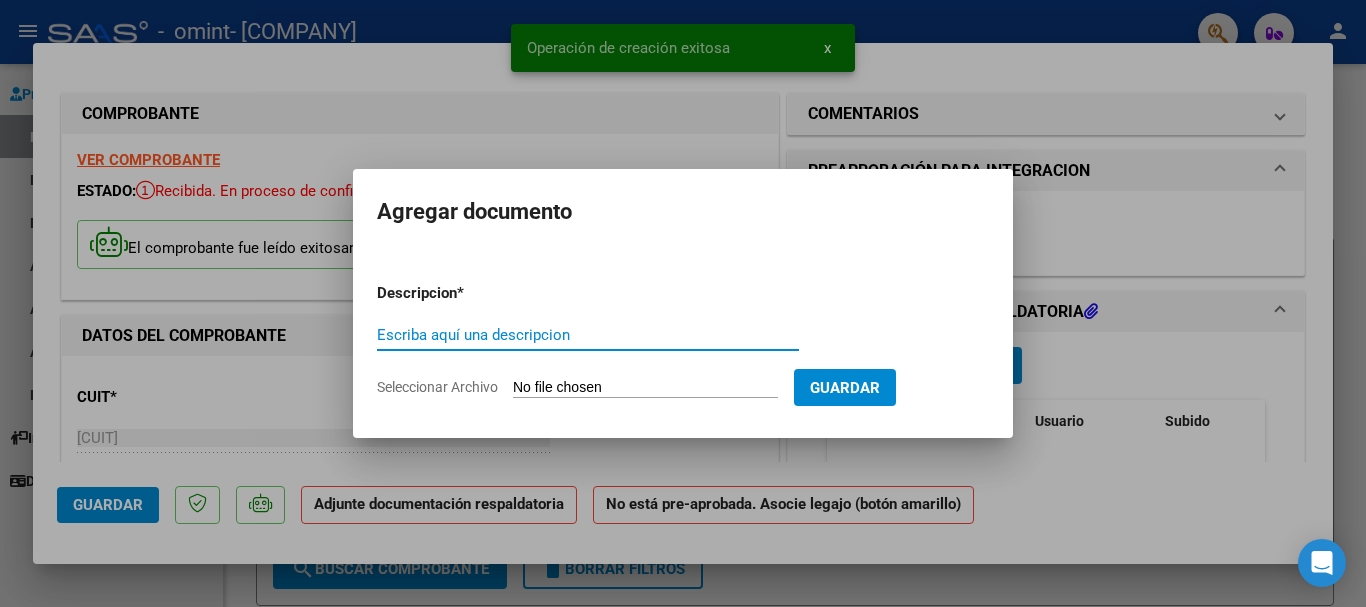 click on "Escriba aquí una descripcion" at bounding box center [588, 335] 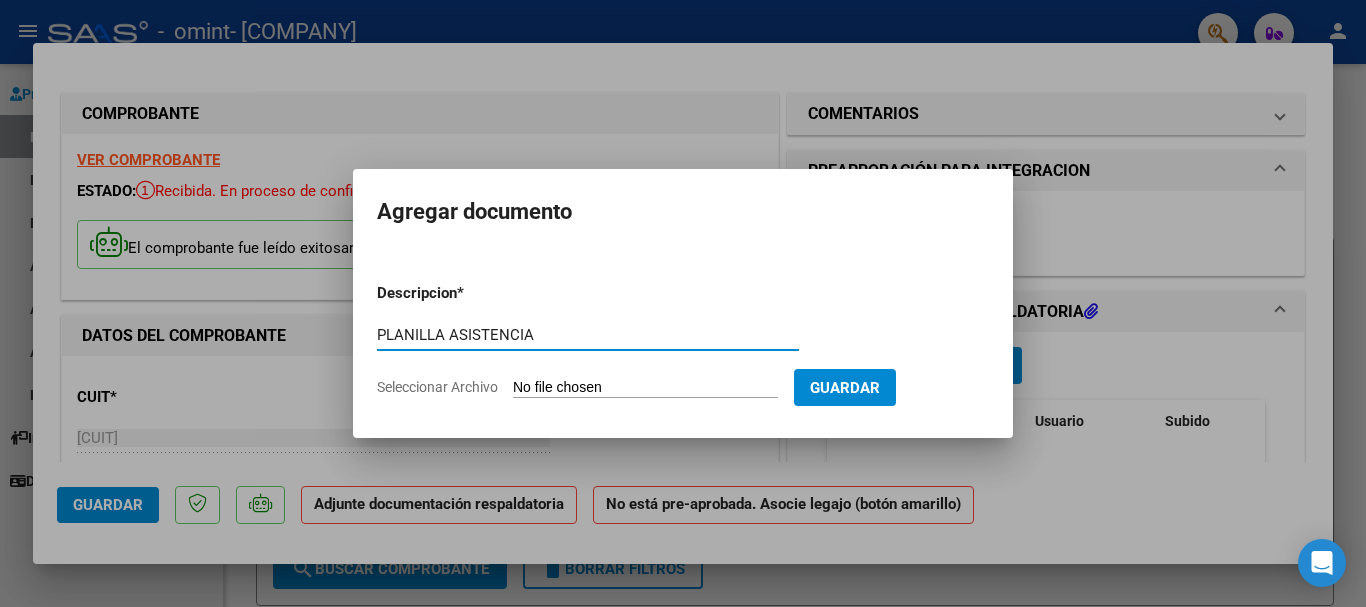 type on "PLANILLA ASISTENCIA" 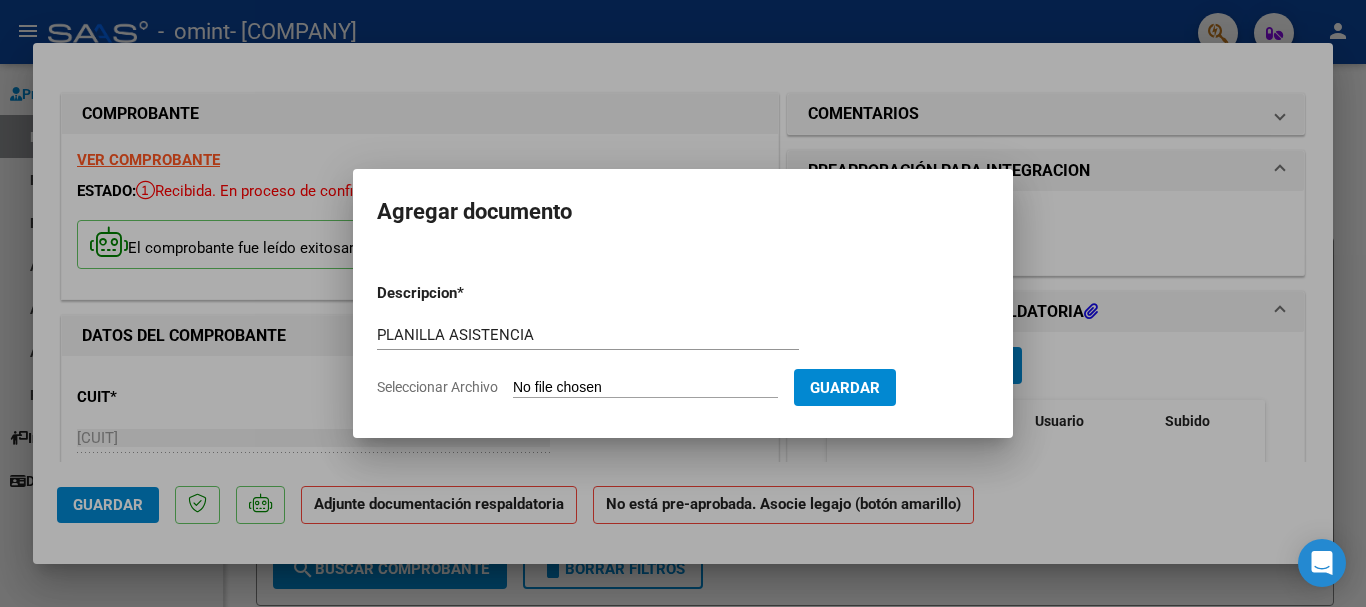 click on "Seleccionar Archivo" at bounding box center (645, 388) 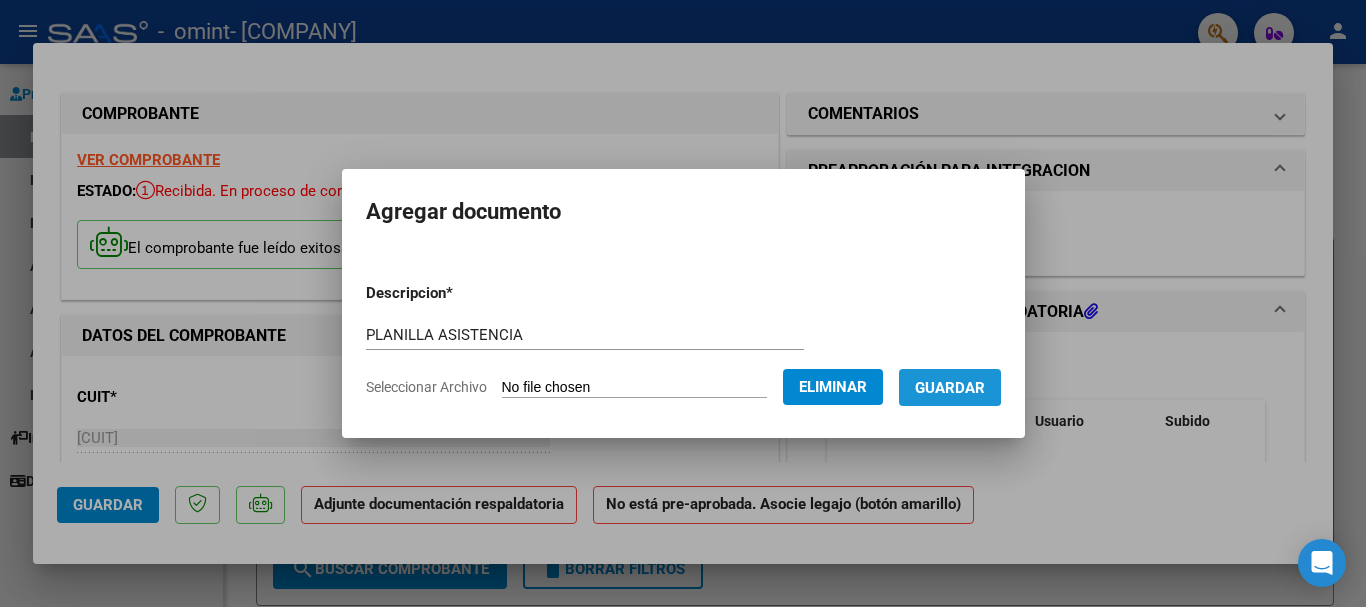 click on "Guardar" at bounding box center (950, 388) 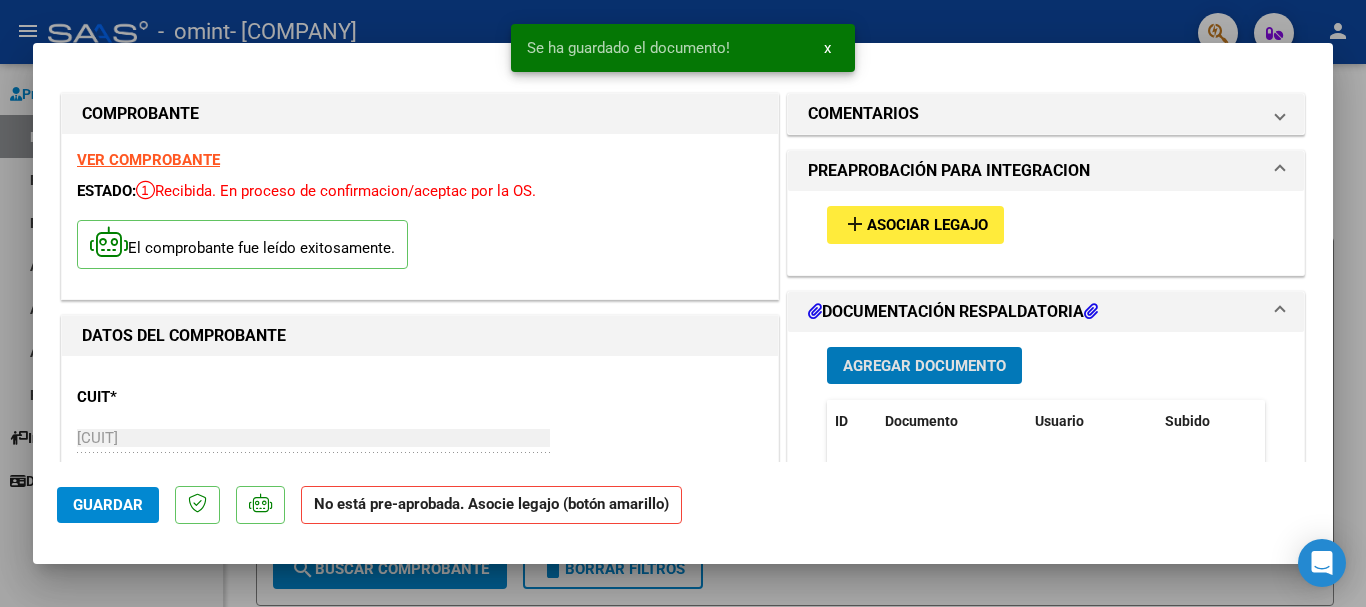 click on "Asociar Legajo" at bounding box center (927, 226) 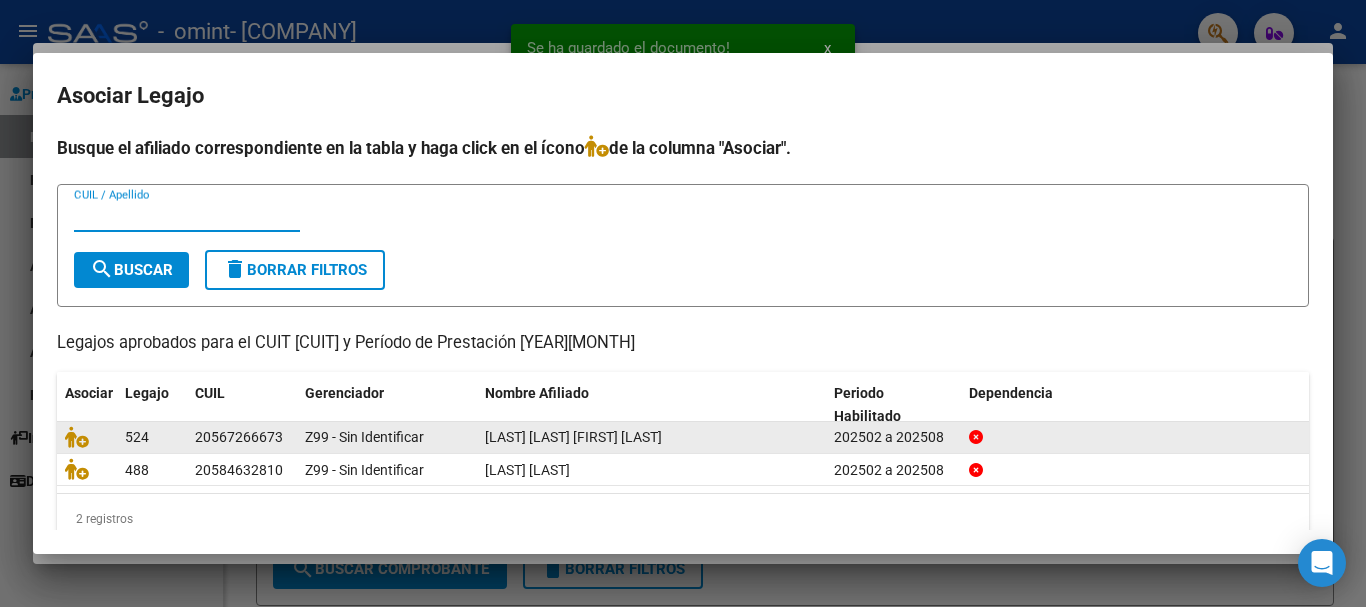 scroll, scrollTop: 32, scrollLeft: 0, axis: vertical 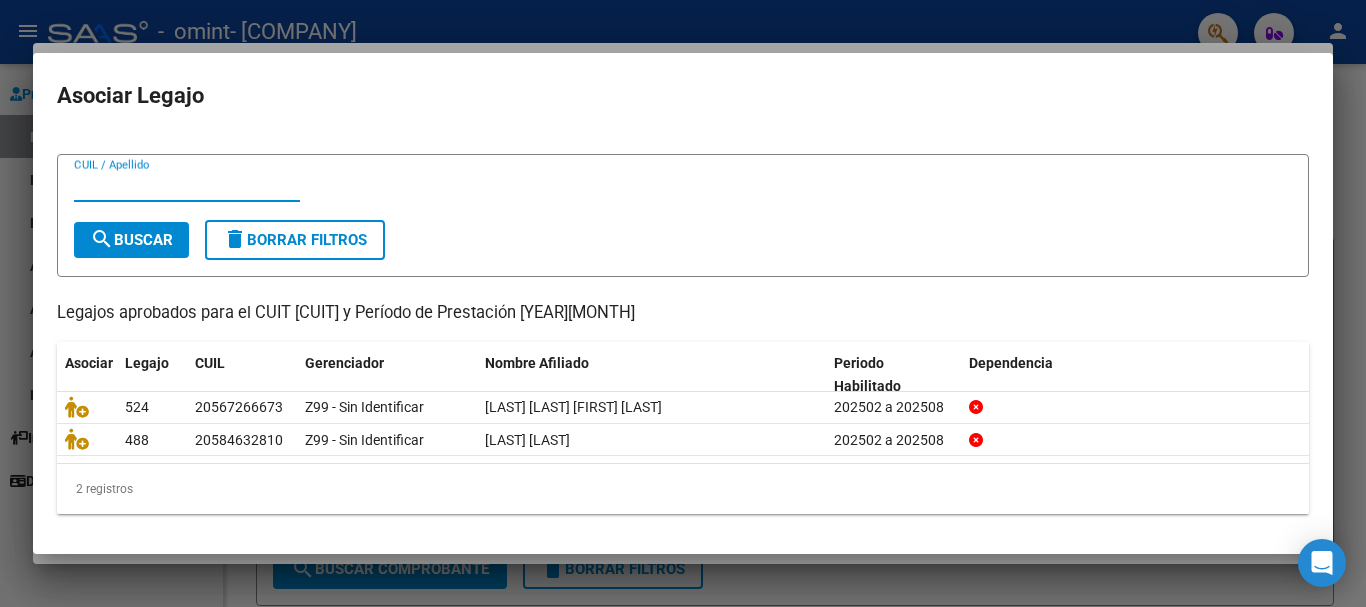 click on "CUIL / Apellido" at bounding box center [187, 186] 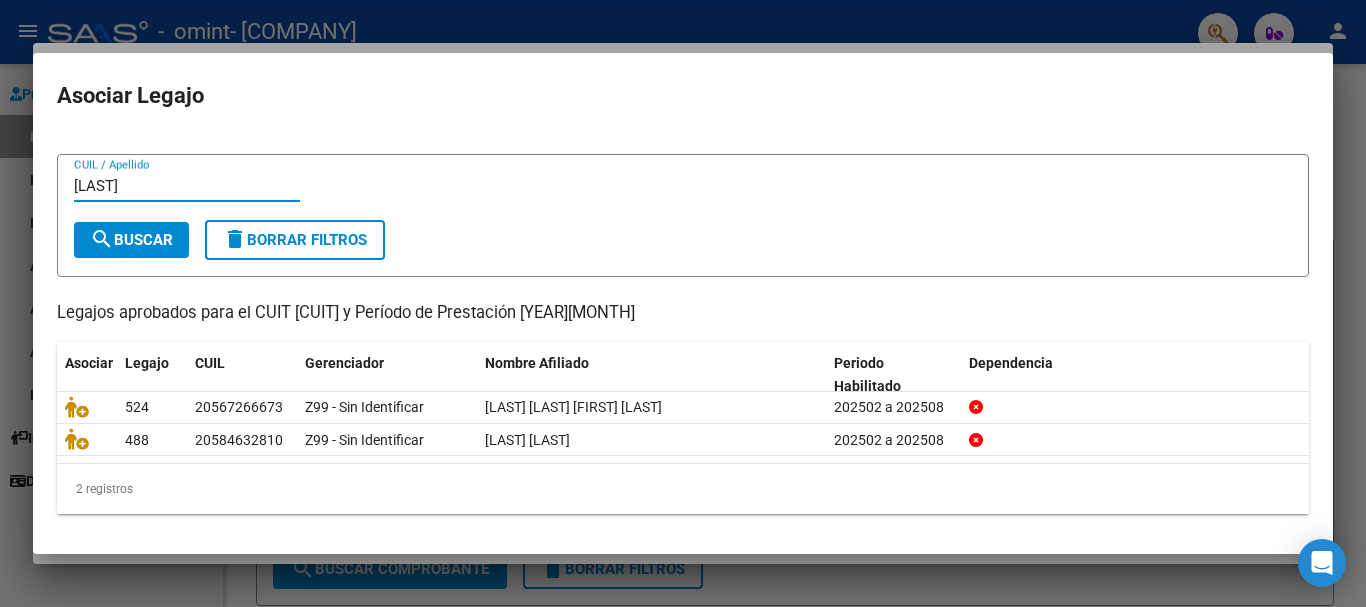 type on "[LAST]" 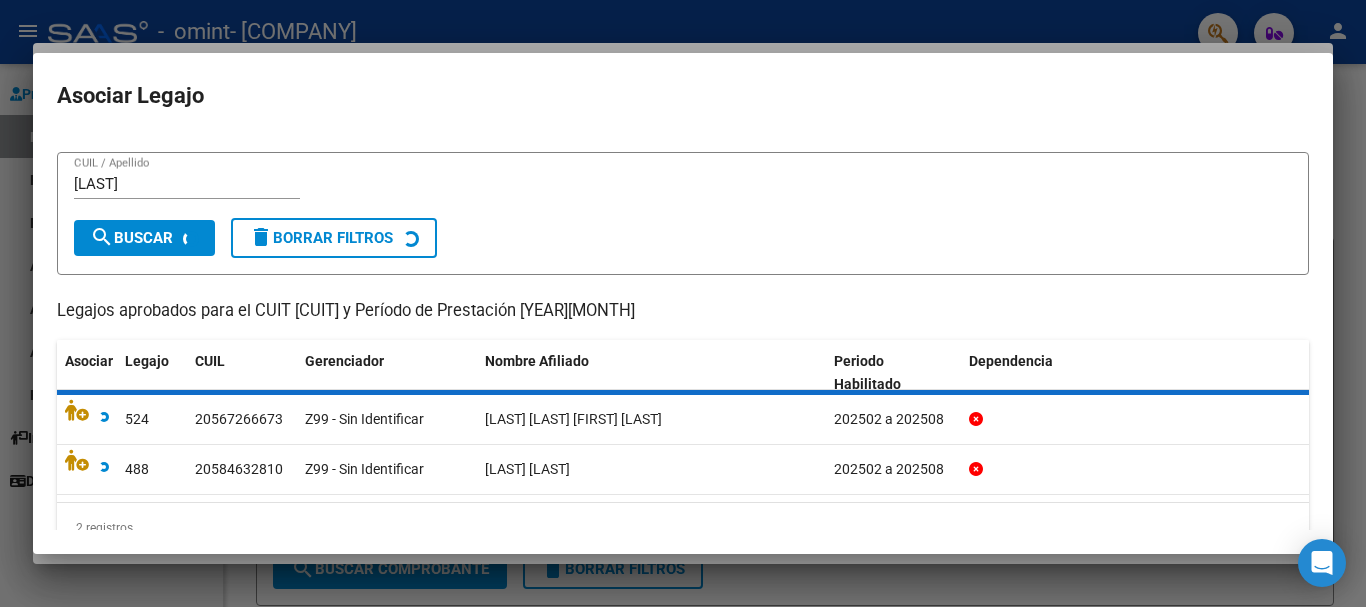 scroll, scrollTop: 0, scrollLeft: 0, axis: both 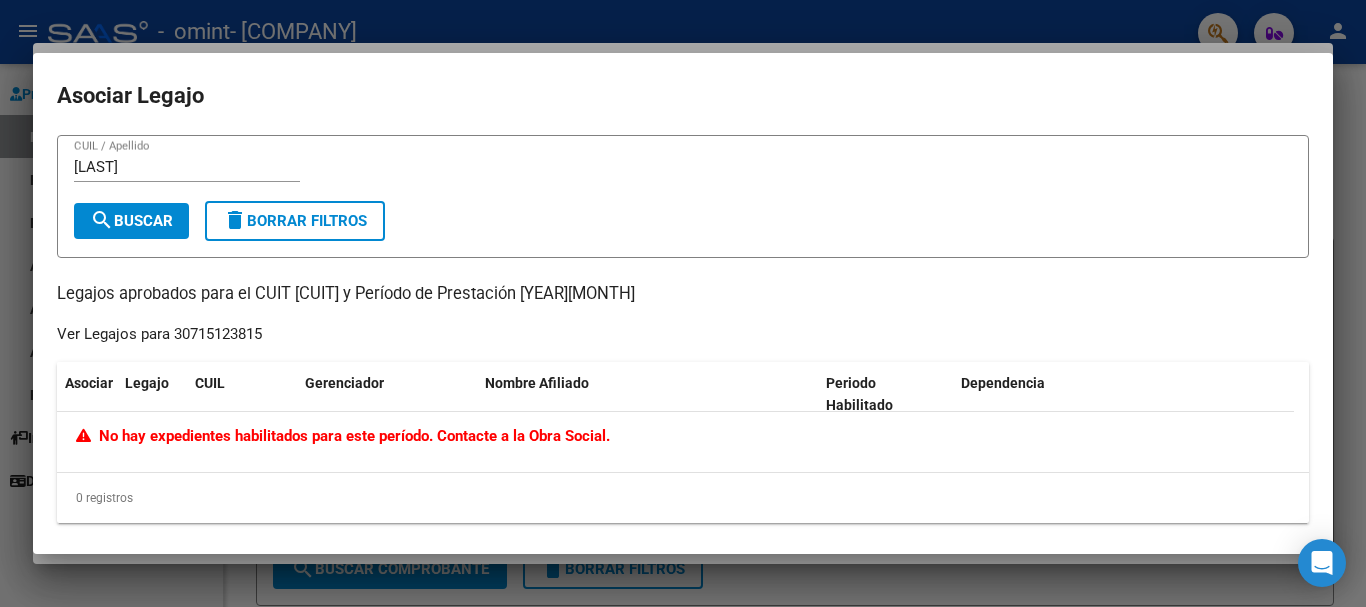click at bounding box center (683, 303) 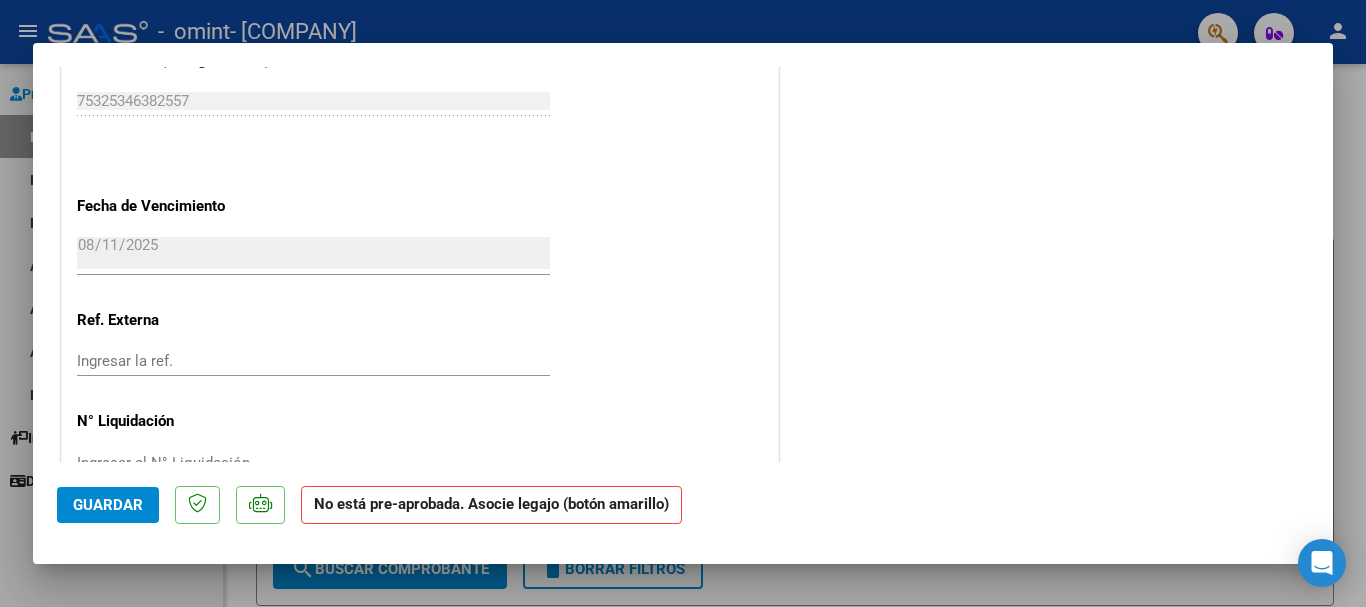 scroll, scrollTop: 1342, scrollLeft: 0, axis: vertical 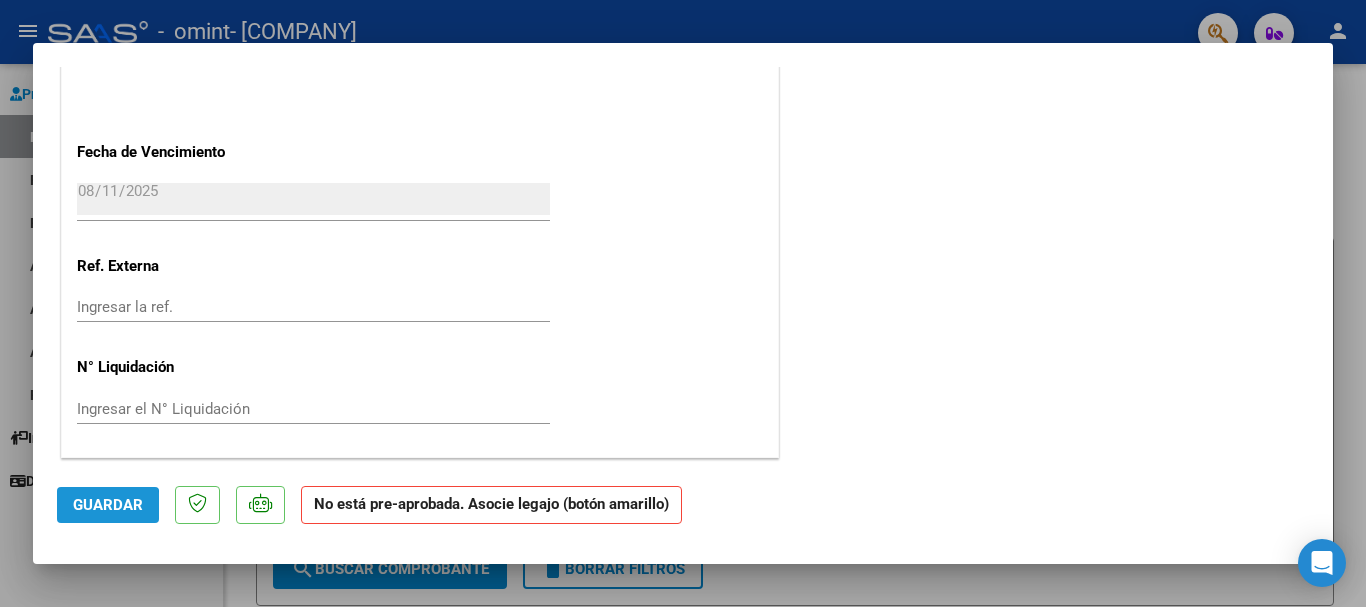 click on "Guardar" 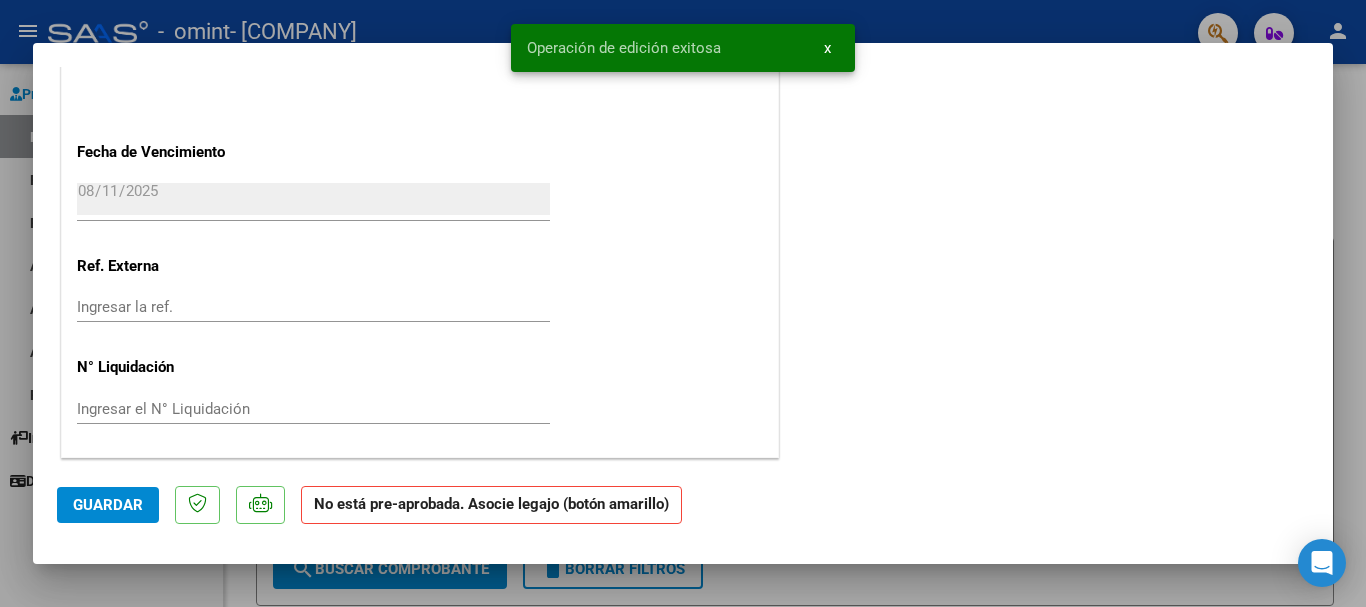 click on "x" at bounding box center (827, 48) 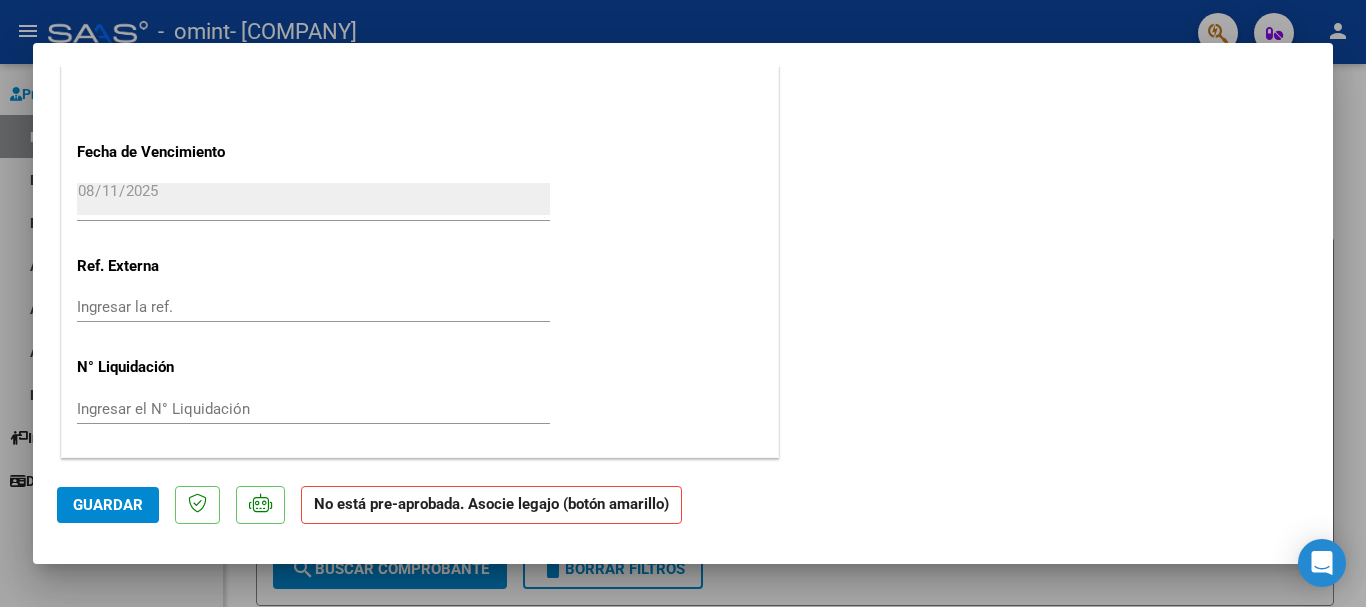 click at bounding box center [683, 303] 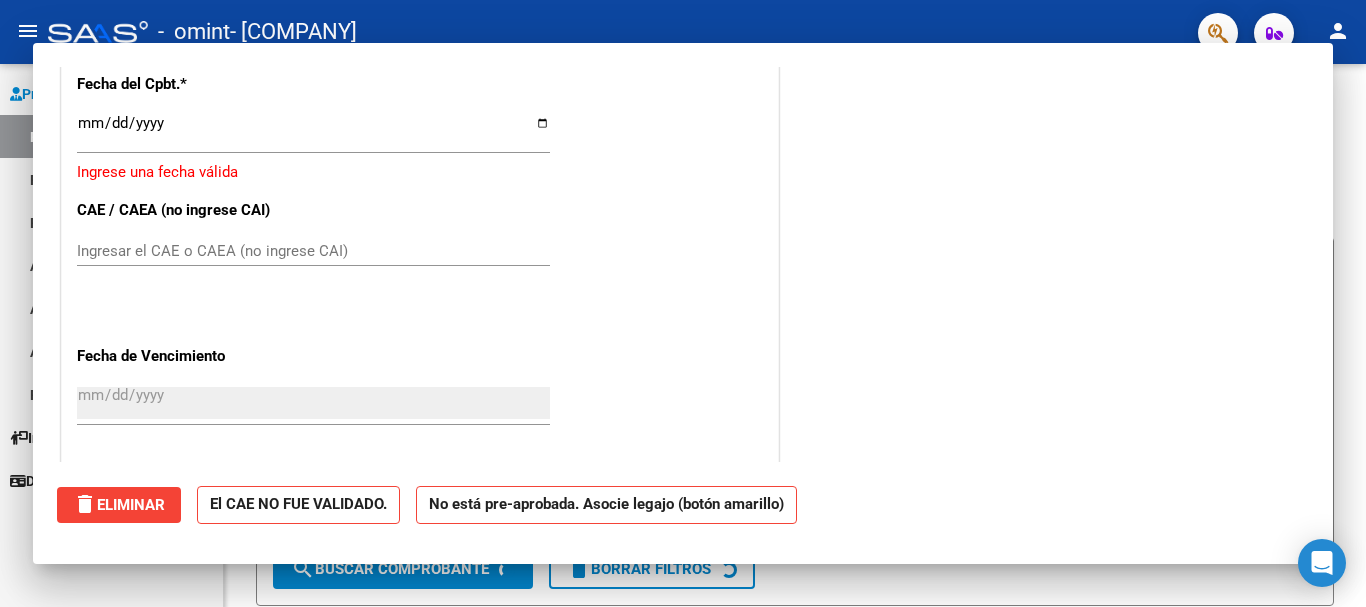 scroll, scrollTop: 1546, scrollLeft: 0, axis: vertical 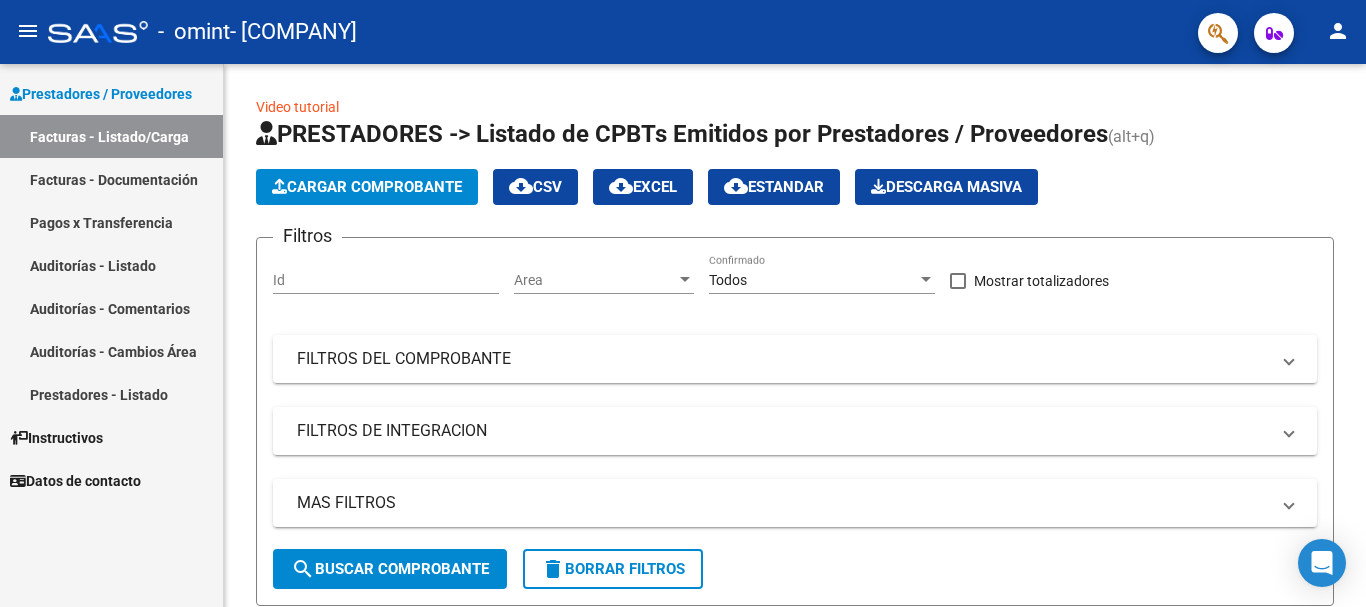 click on "Facturas - Documentación" at bounding box center [111, 179] 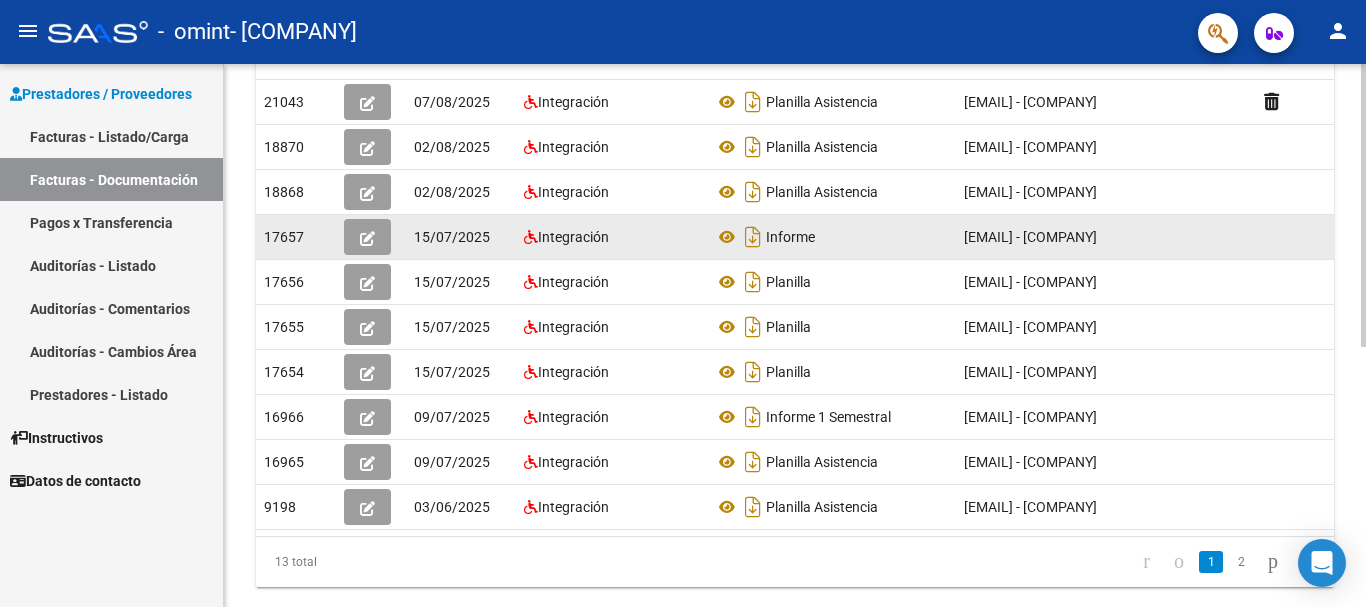 scroll, scrollTop: 400, scrollLeft: 0, axis: vertical 